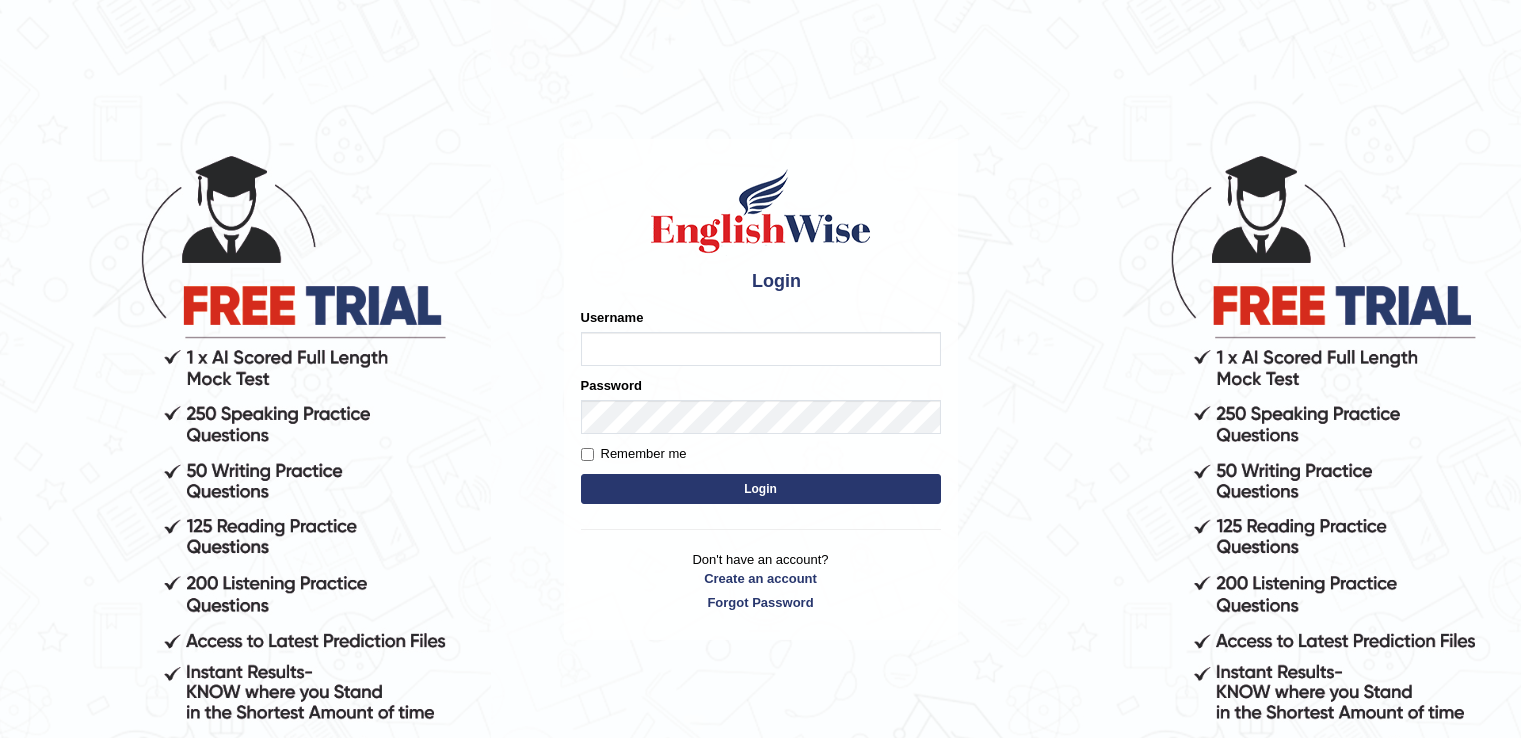 scroll, scrollTop: 0, scrollLeft: 0, axis: both 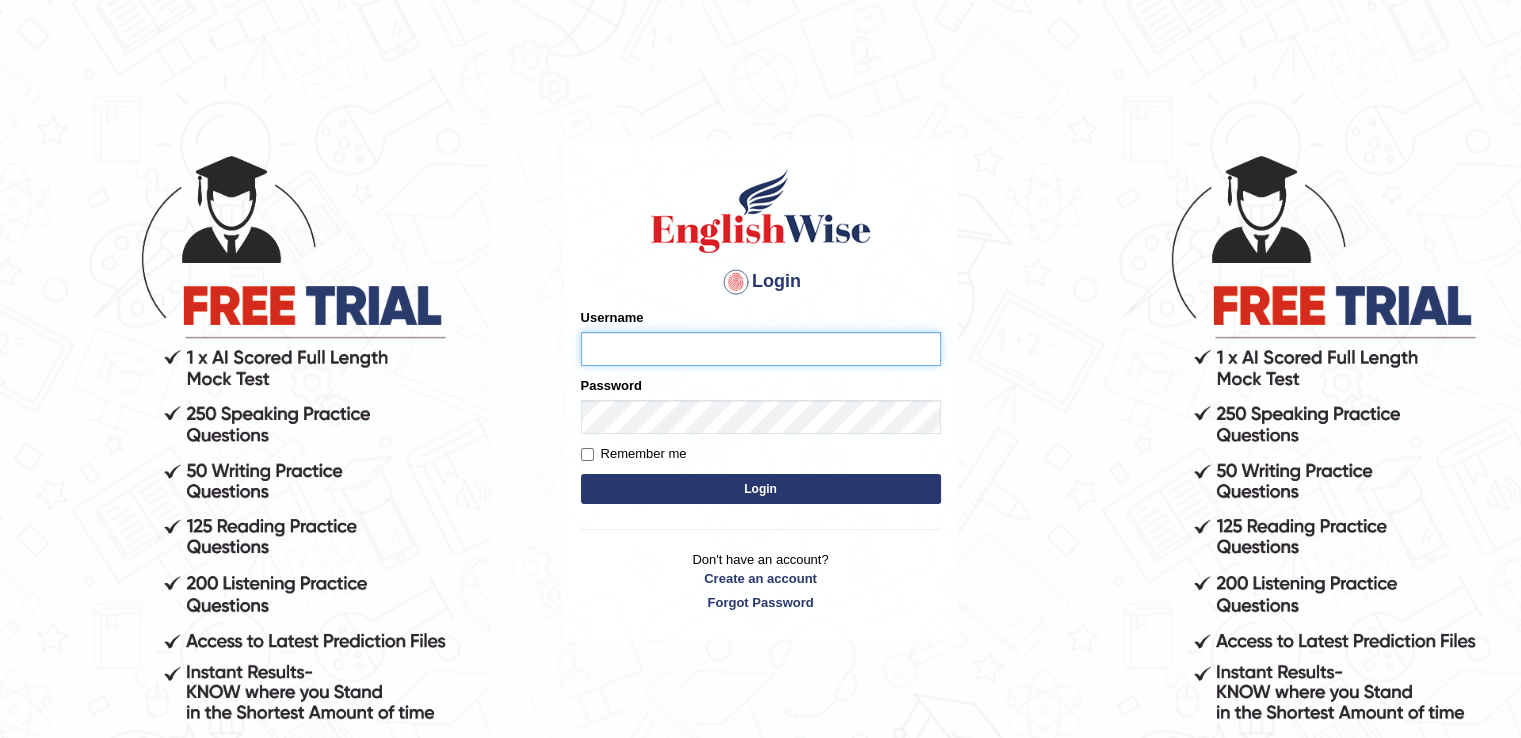 type on "Pooja25" 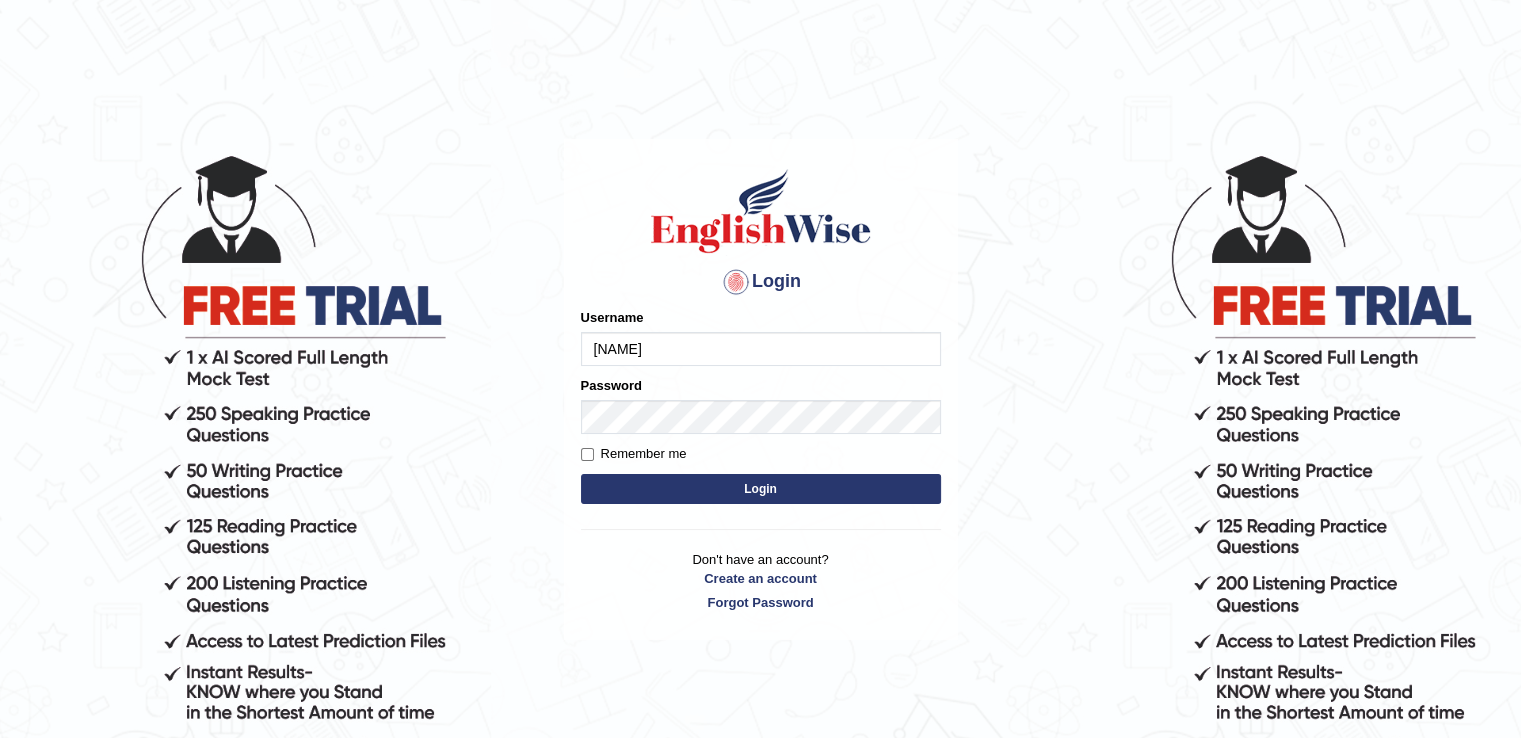 click on "Pooja25" at bounding box center [761, 349] 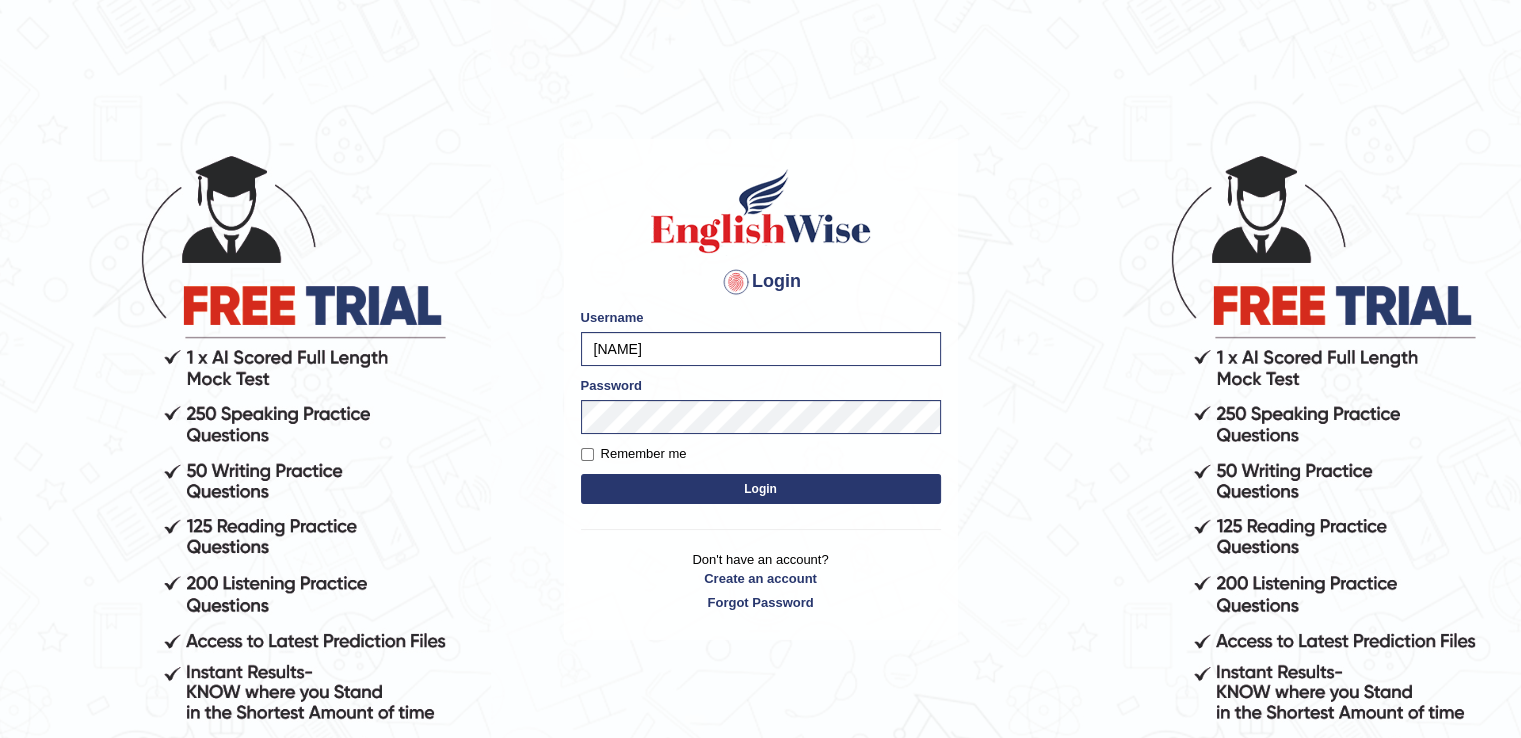 click on "Login" at bounding box center (761, 489) 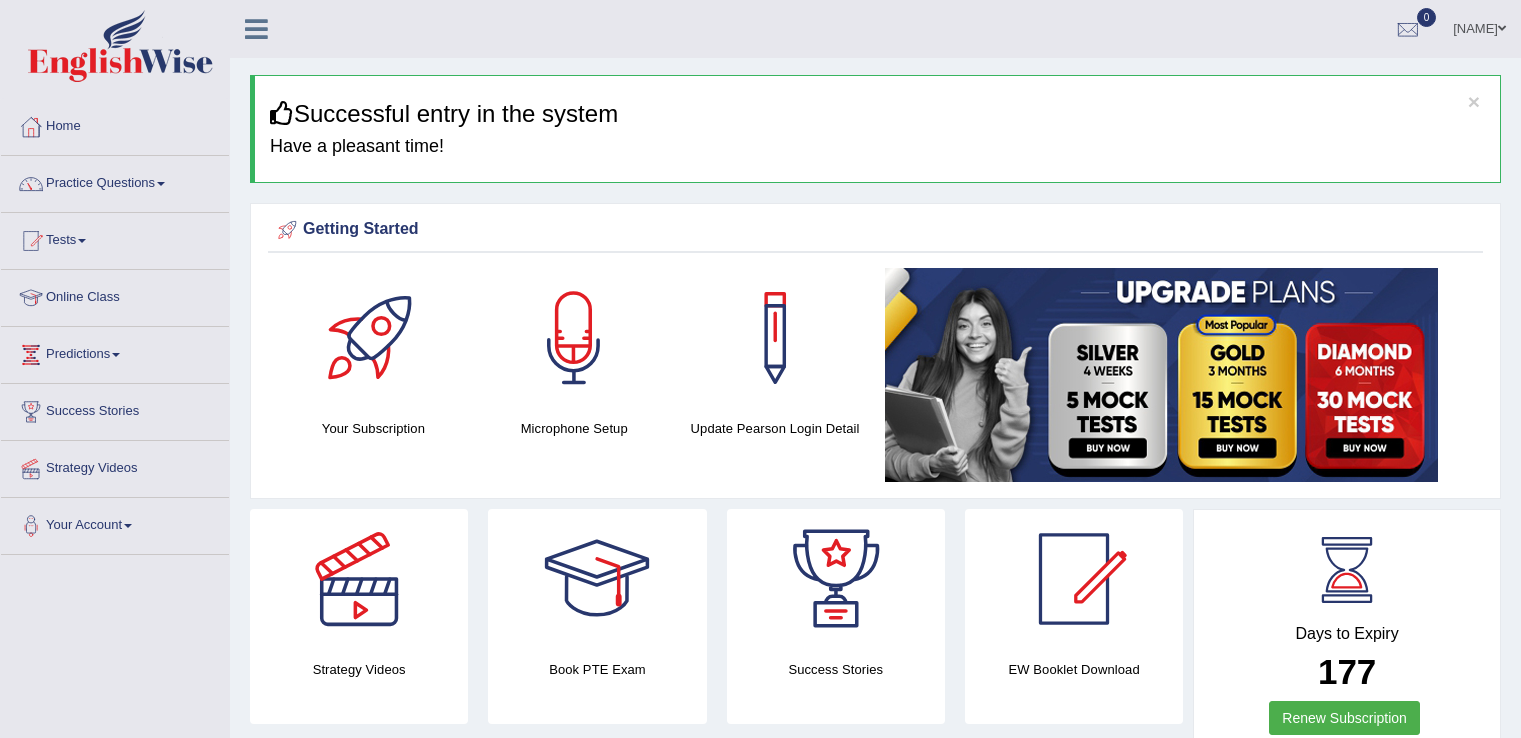 scroll, scrollTop: 0, scrollLeft: 0, axis: both 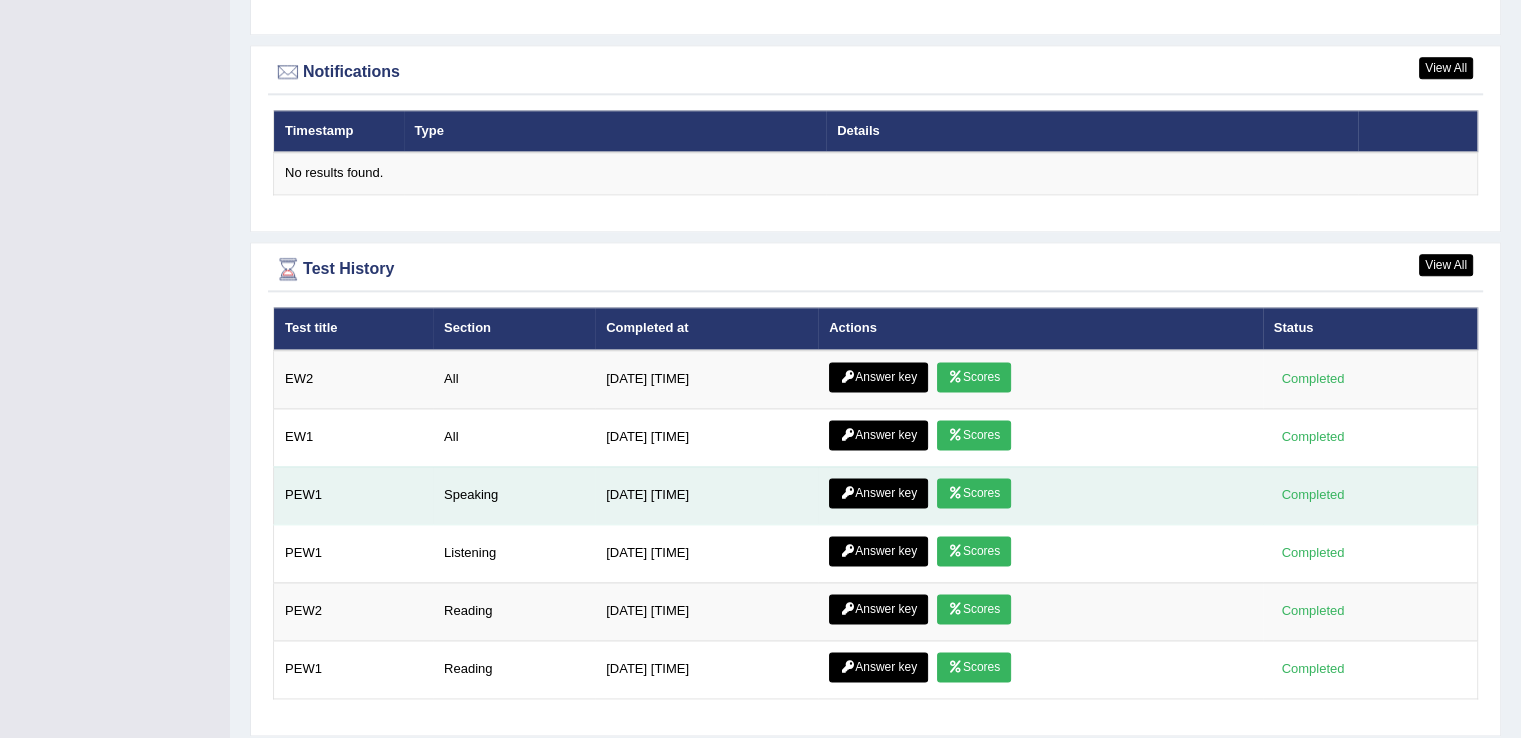 click on "Scores" at bounding box center [974, 493] 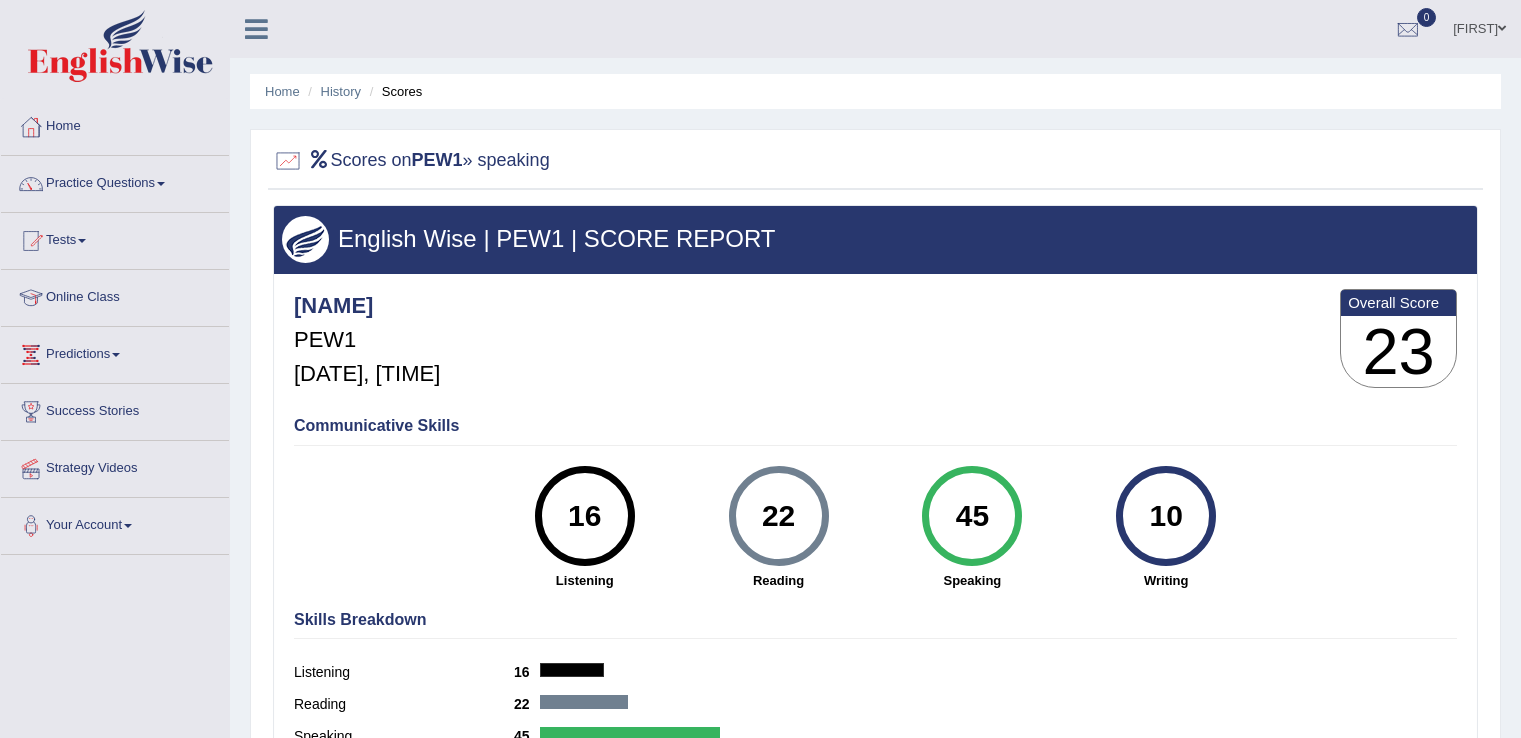 scroll, scrollTop: 0, scrollLeft: 0, axis: both 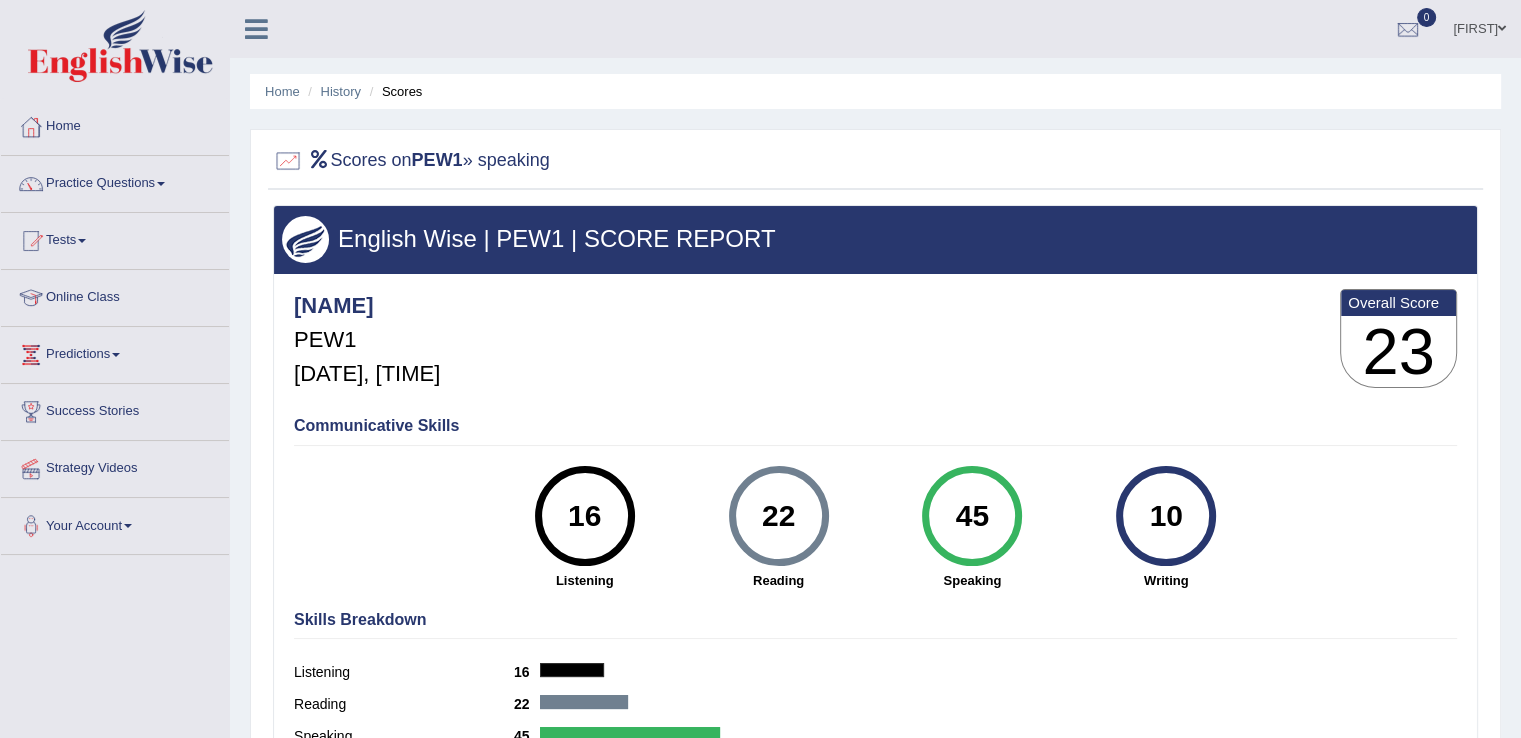 click on "Home" at bounding box center [115, 124] 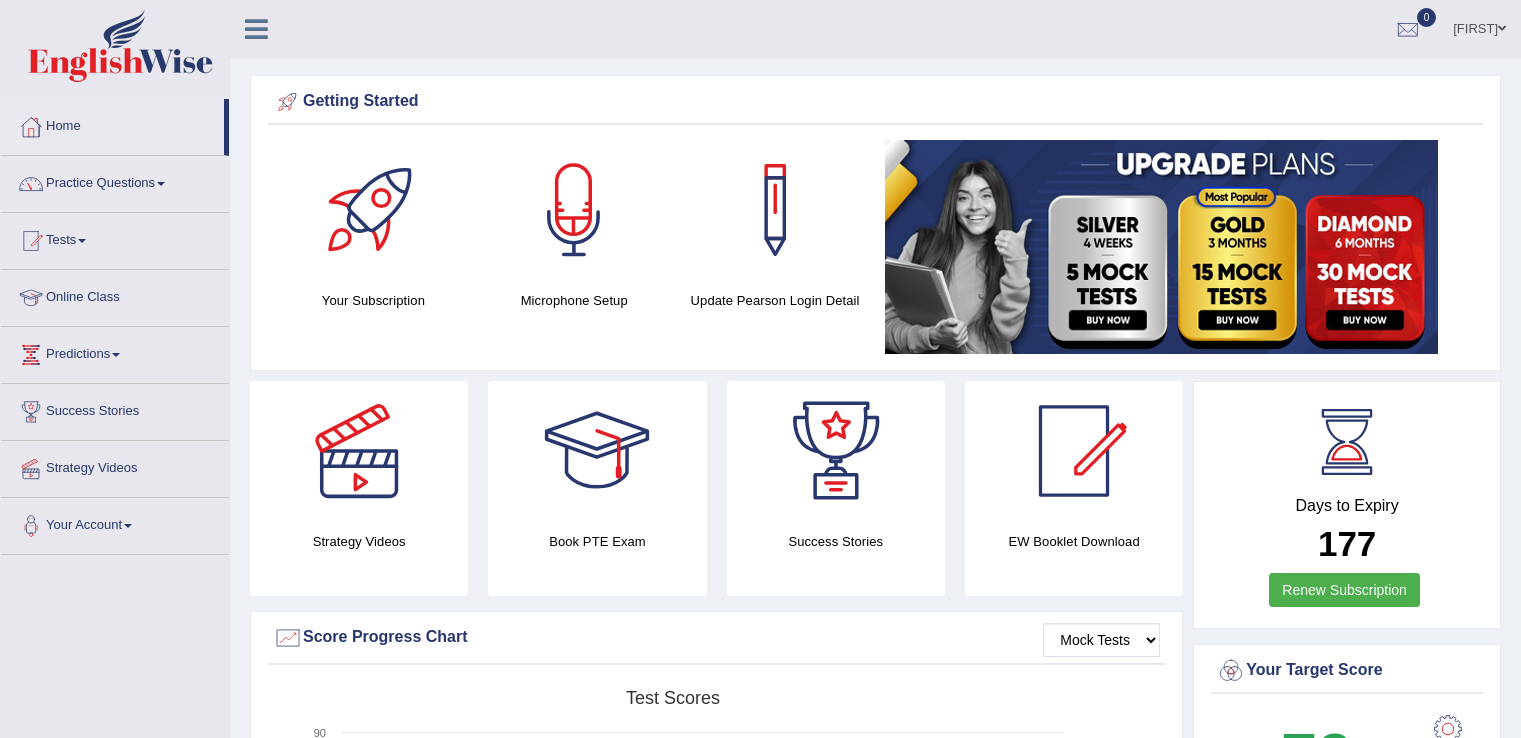 scroll, scrollTop: 0, scrollLeft: 0, axis: both 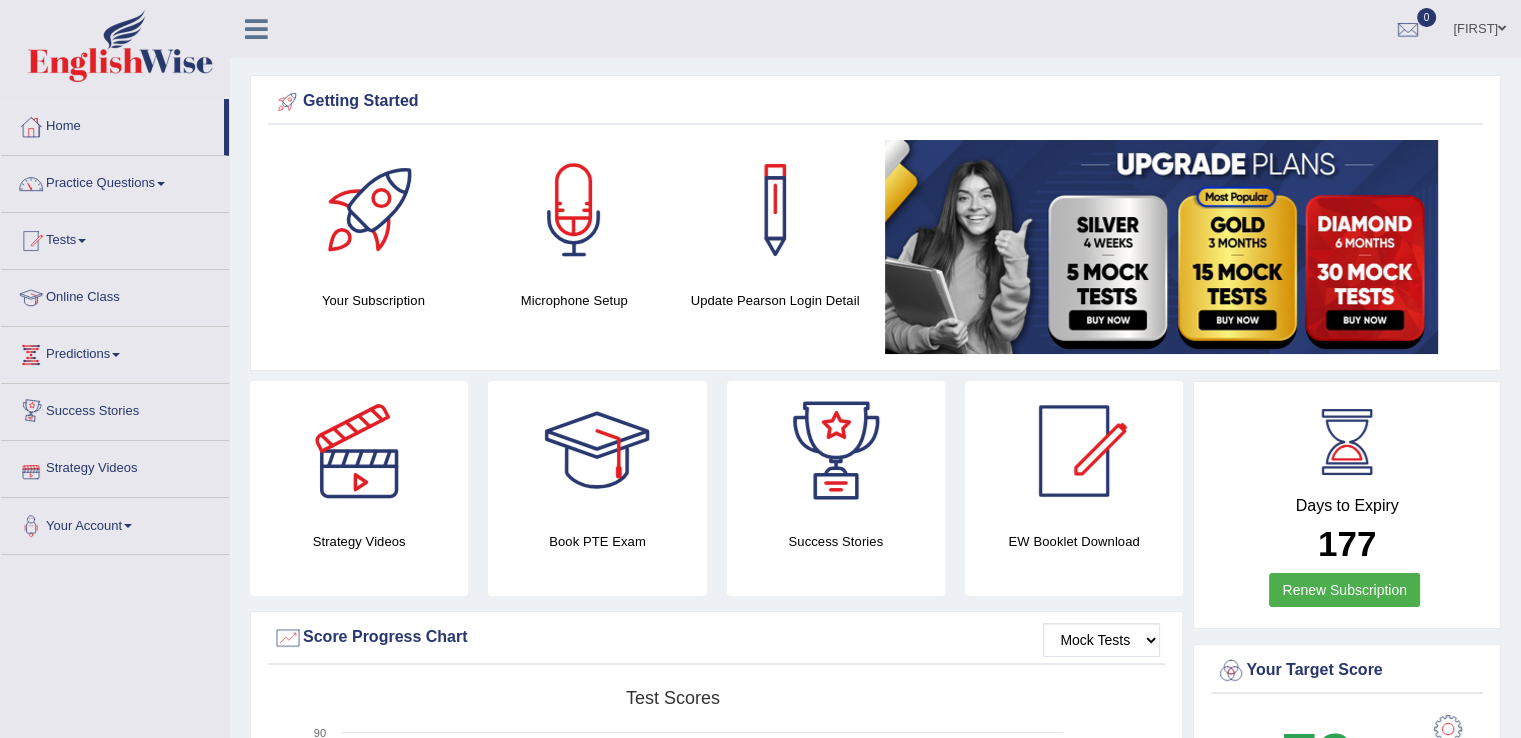 click on "Strategy Videos" at bounding box center (115, 466) 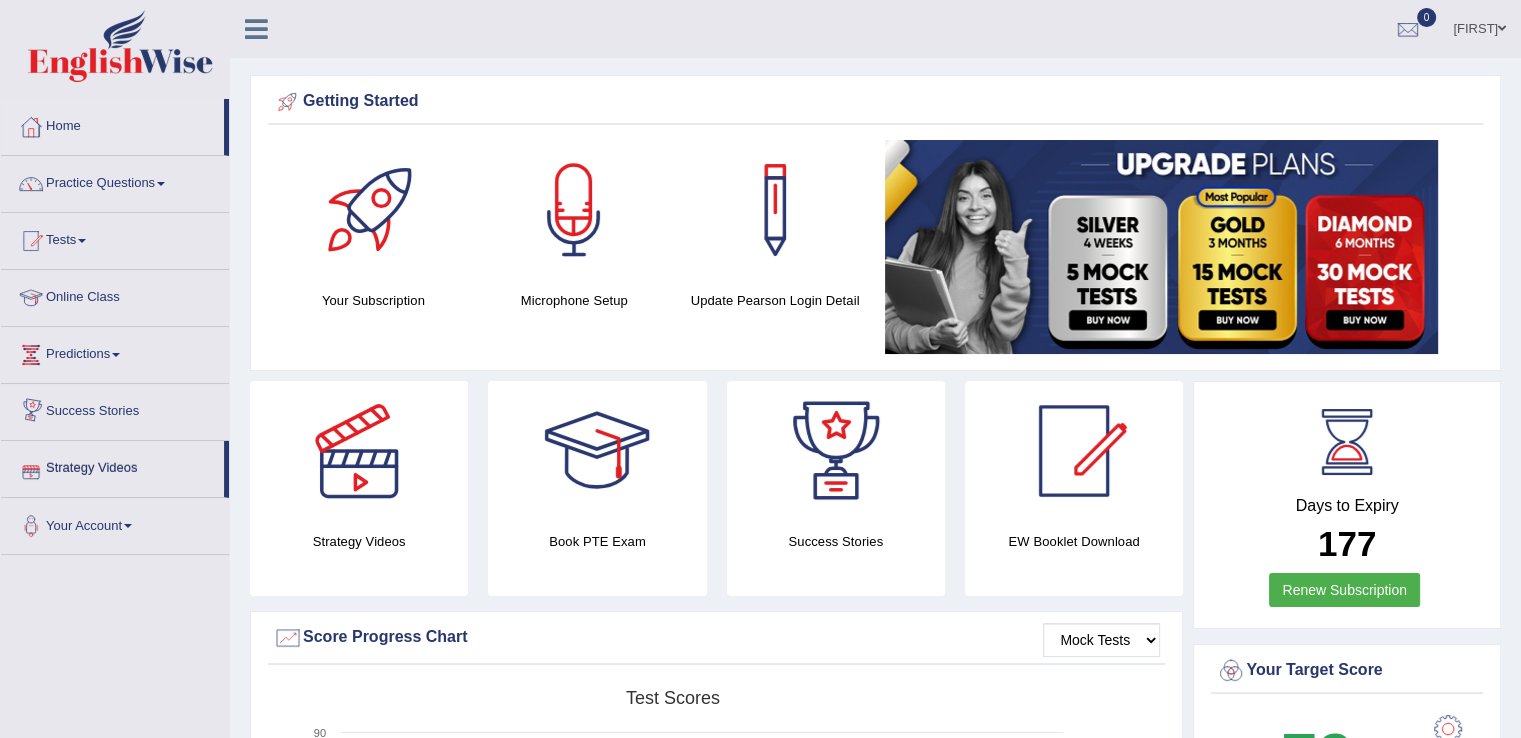 click on "Strategy Videos" at bounding box center [112, 466] 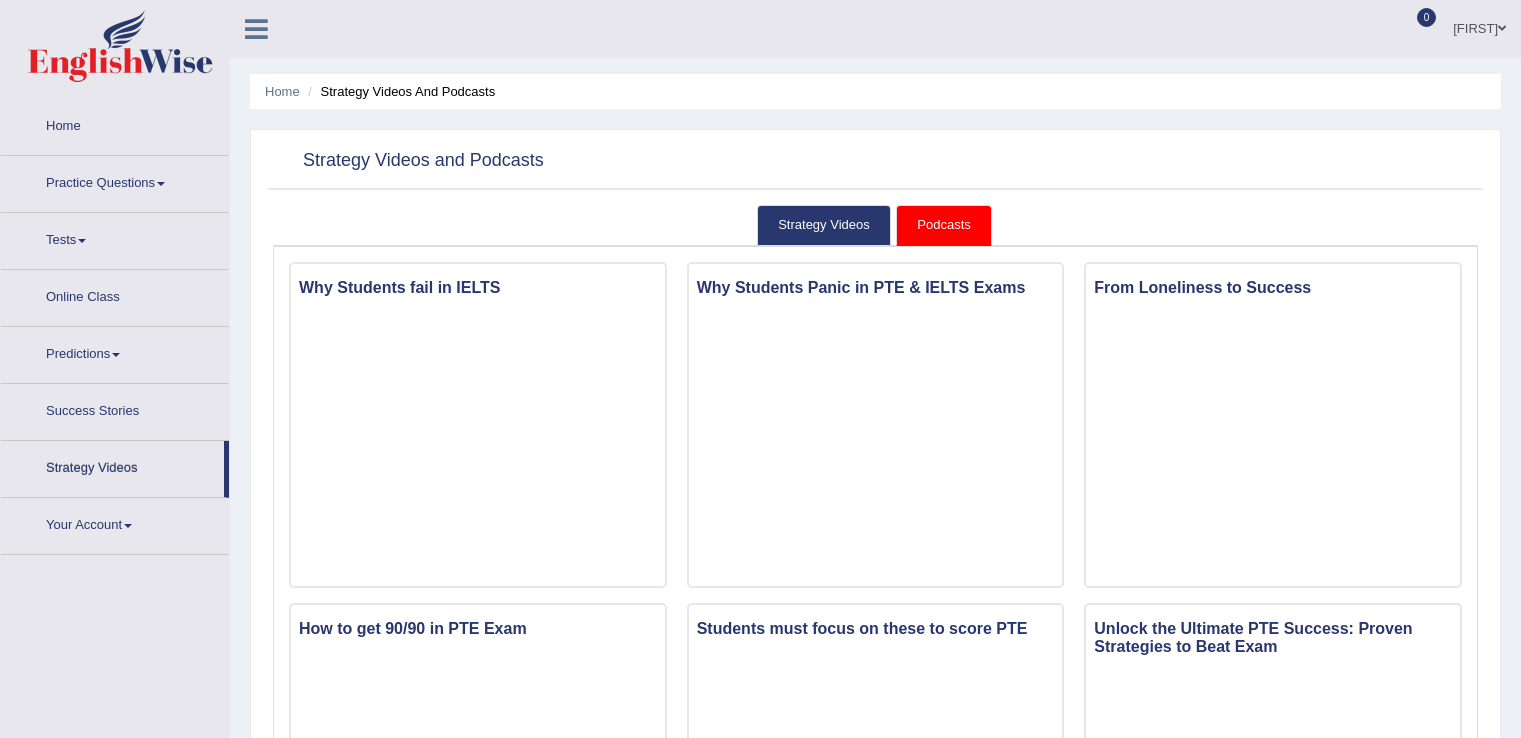 scroll, scrollTop: 0, scrollLeft: 0, axis: both 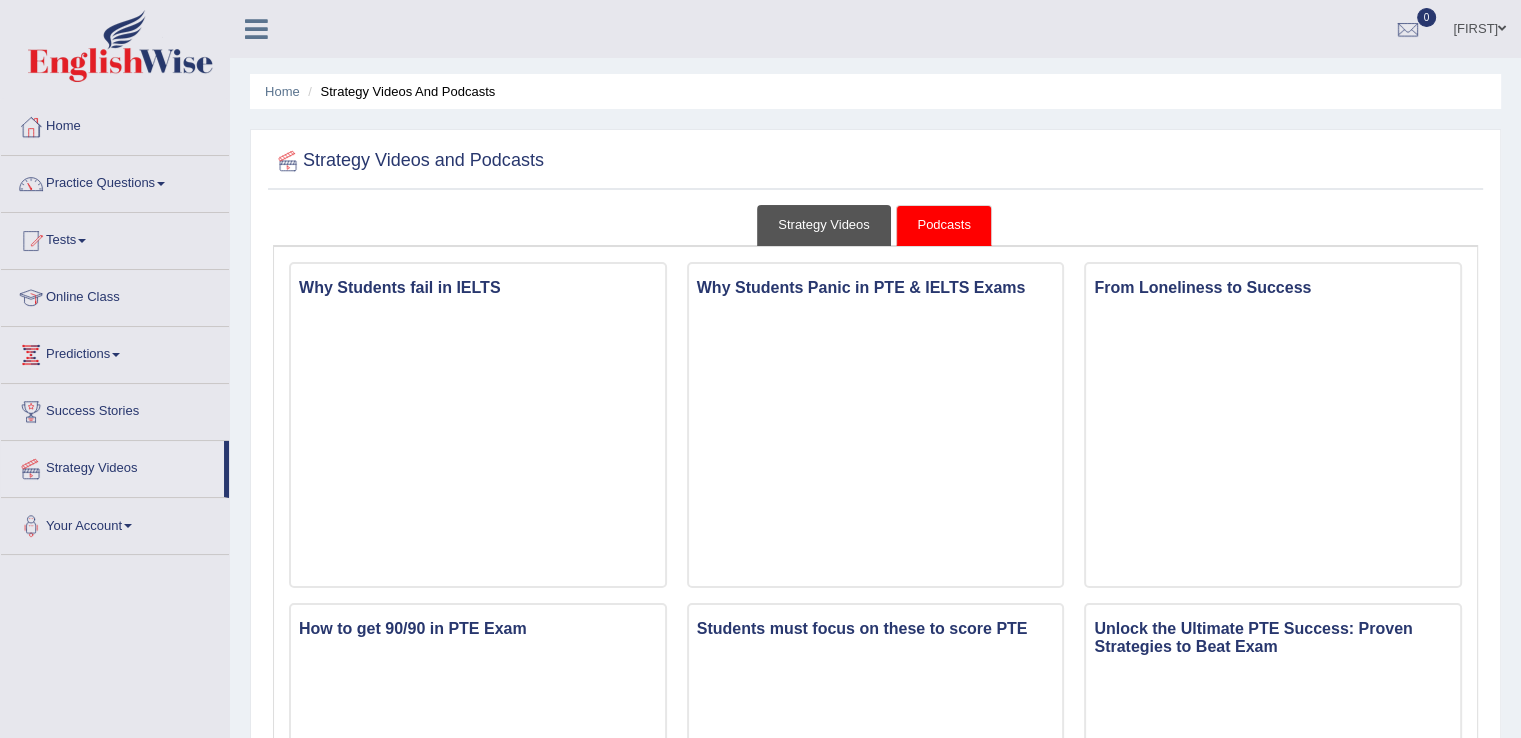 click on "Strategy Videos" at bounding box center (824, 225) 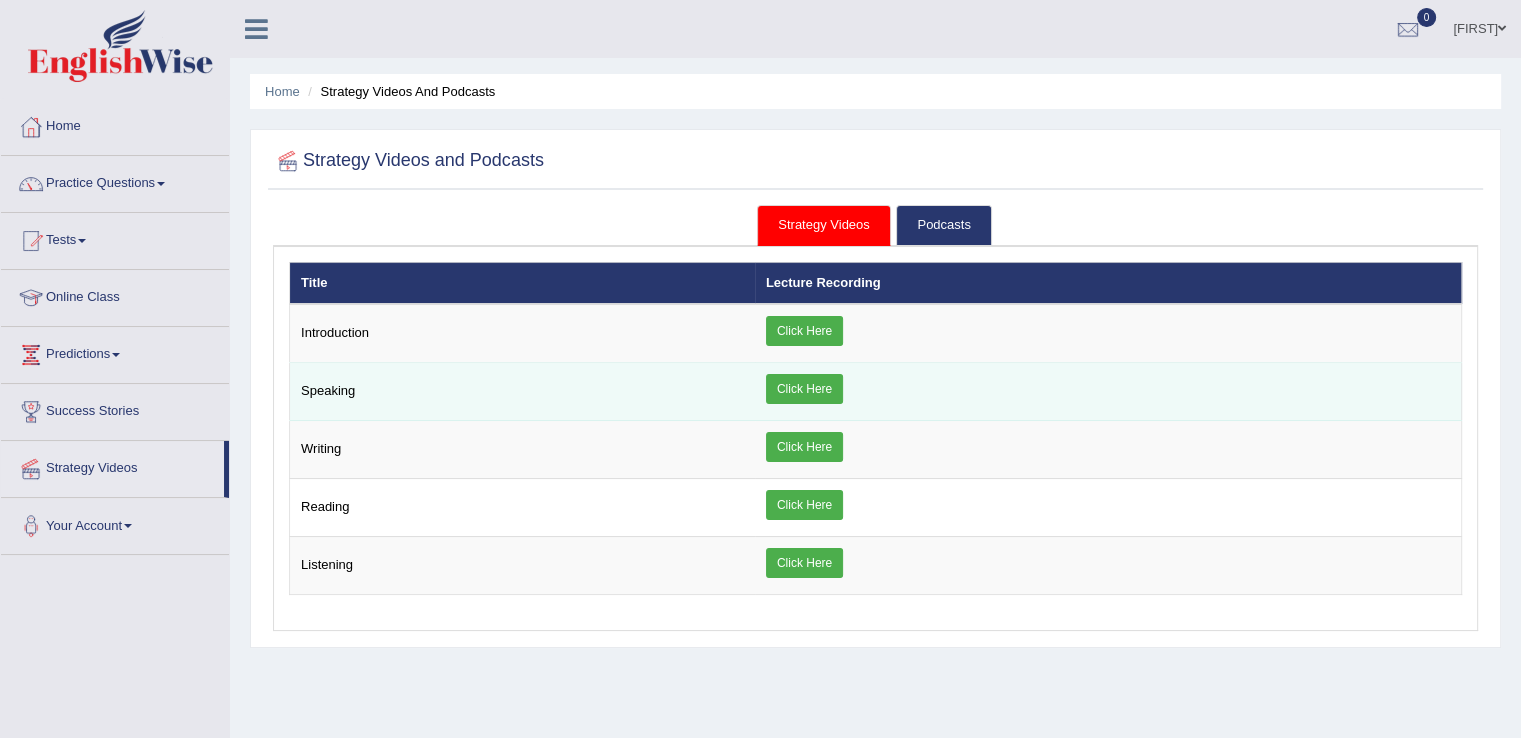 click on "Click Here" at bounding box center (804, 389) 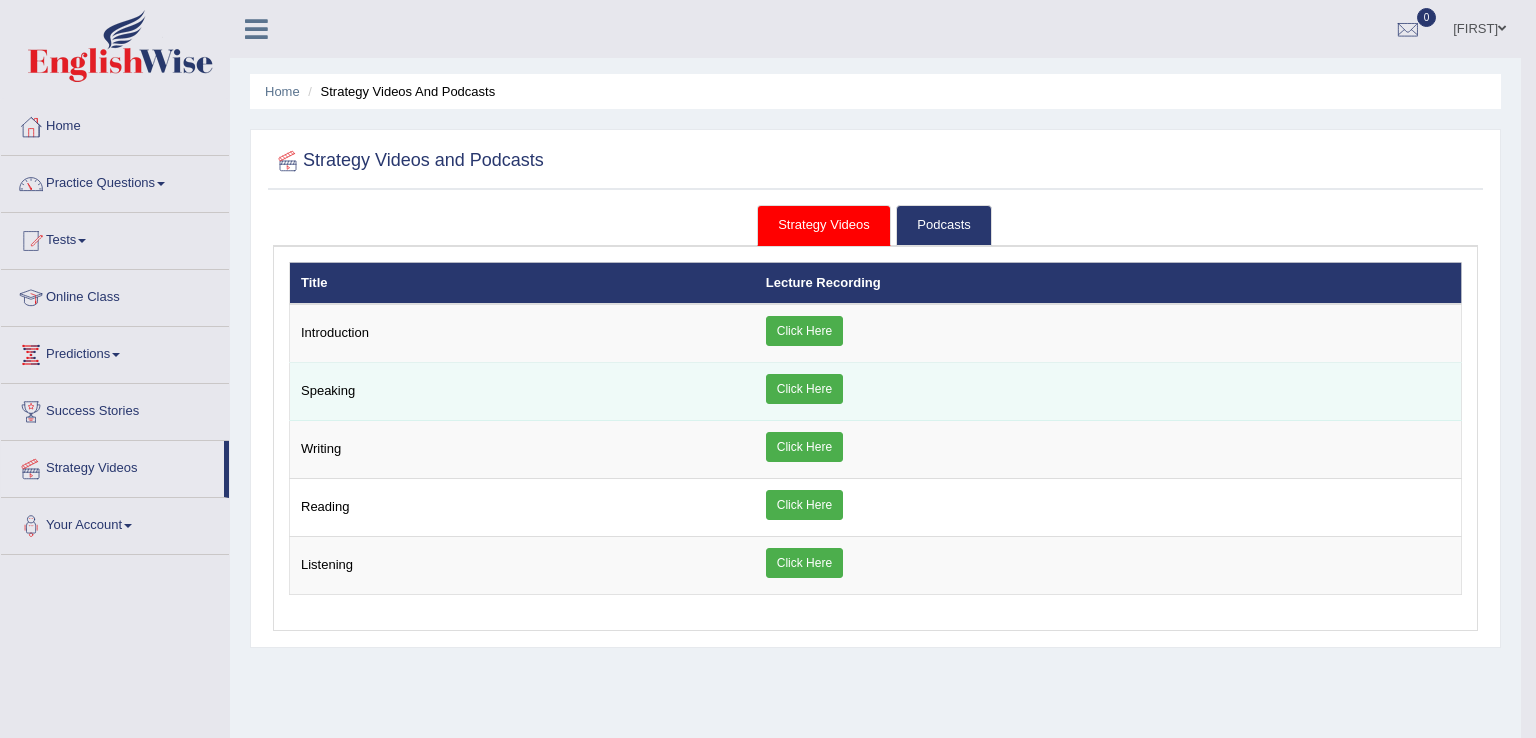 click on "×
Introduction
×
Speaking
× × ×" at bounding box center (875, 429) 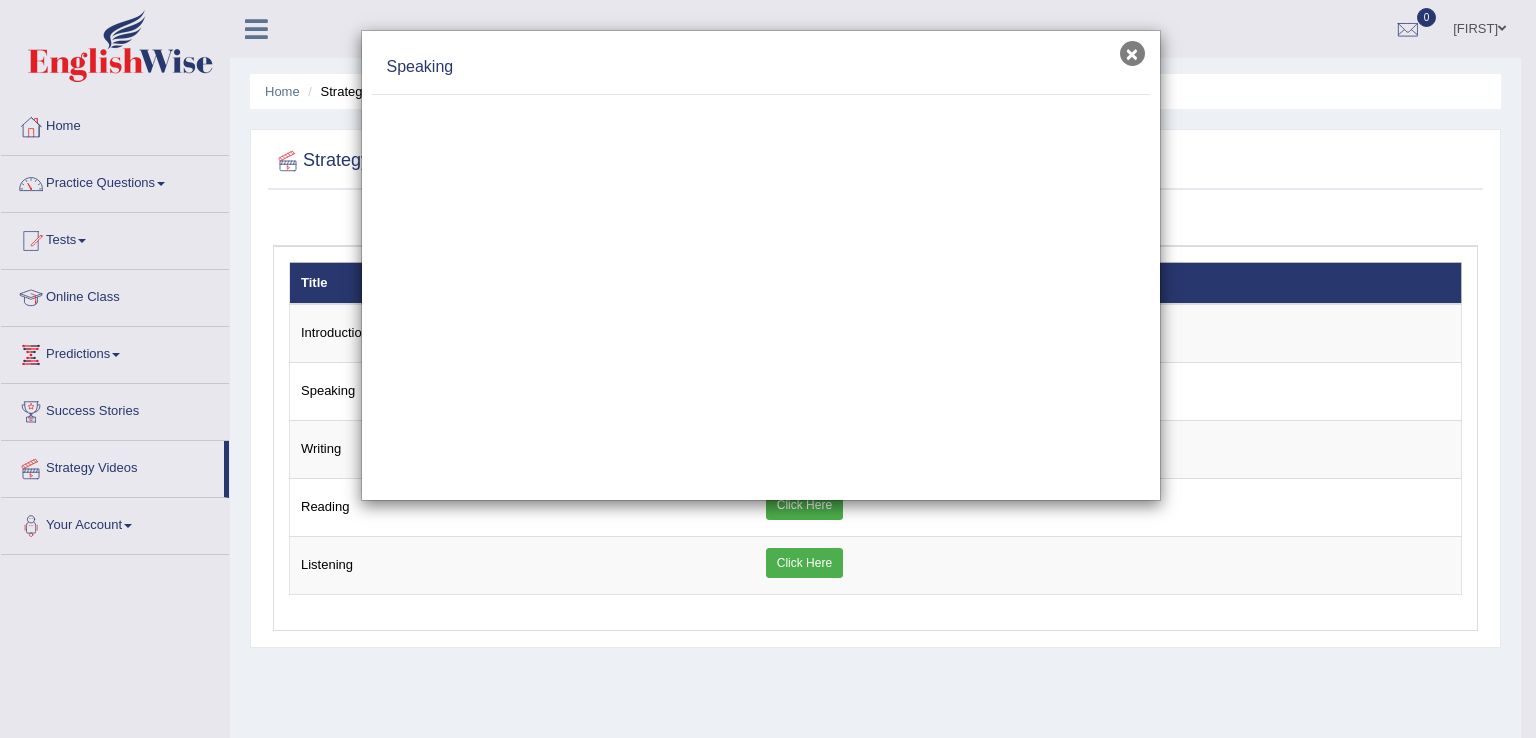 click on "×" at bounding box center [1132, 53] 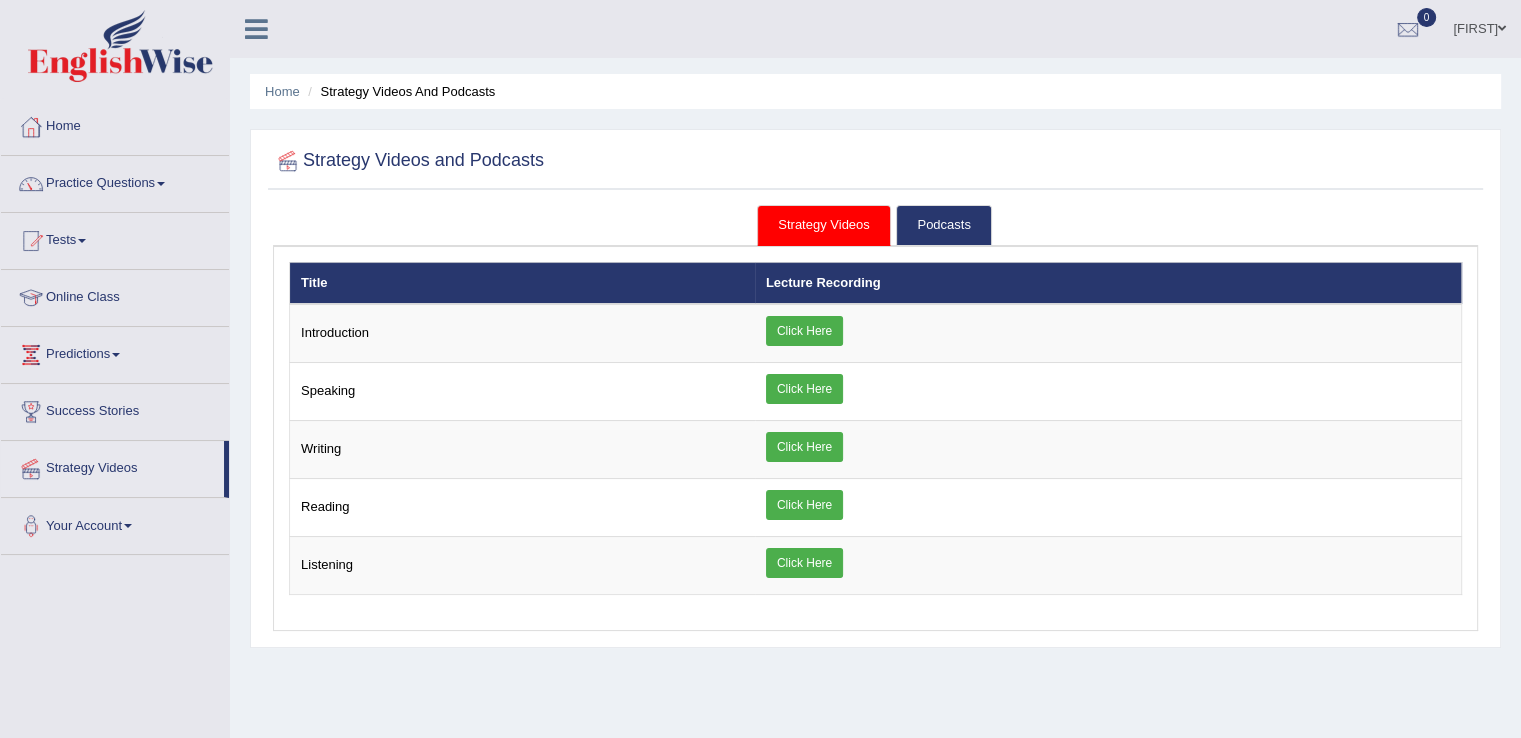 click on "Home" at bounding box center (115, 124) 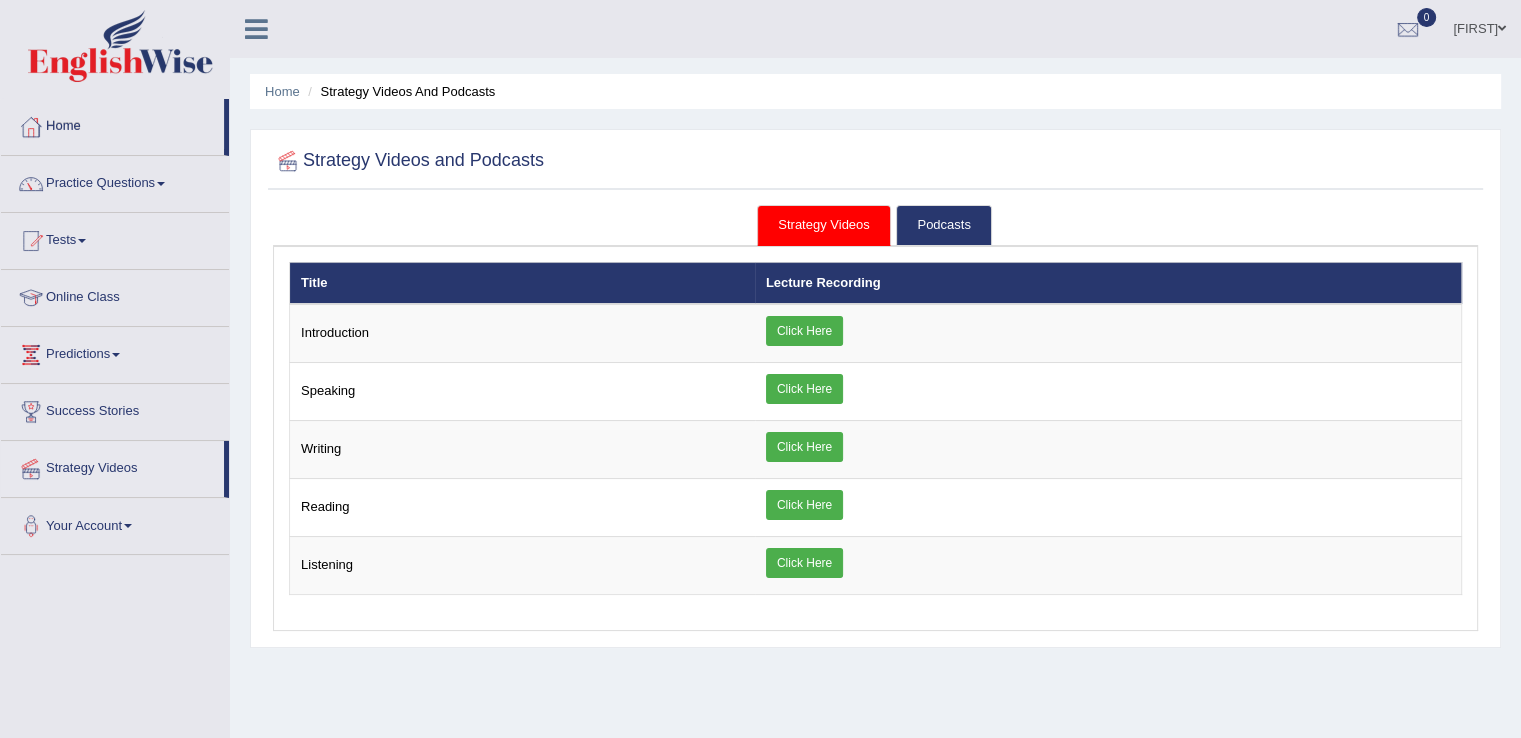 click on "Home" at bounding box center (112, 124) 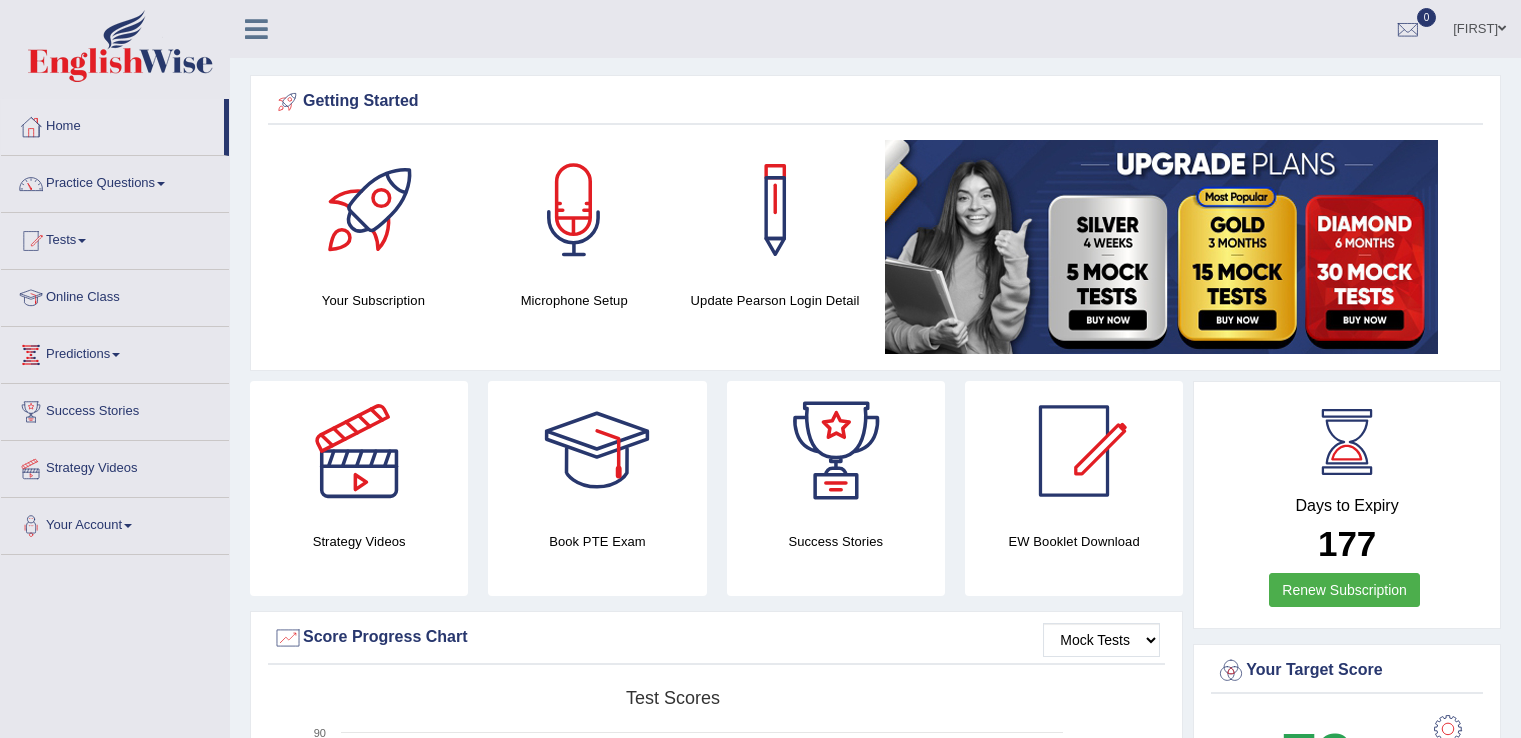 scroll, scrollTop: 0, scrollLeft: 0, axis: both 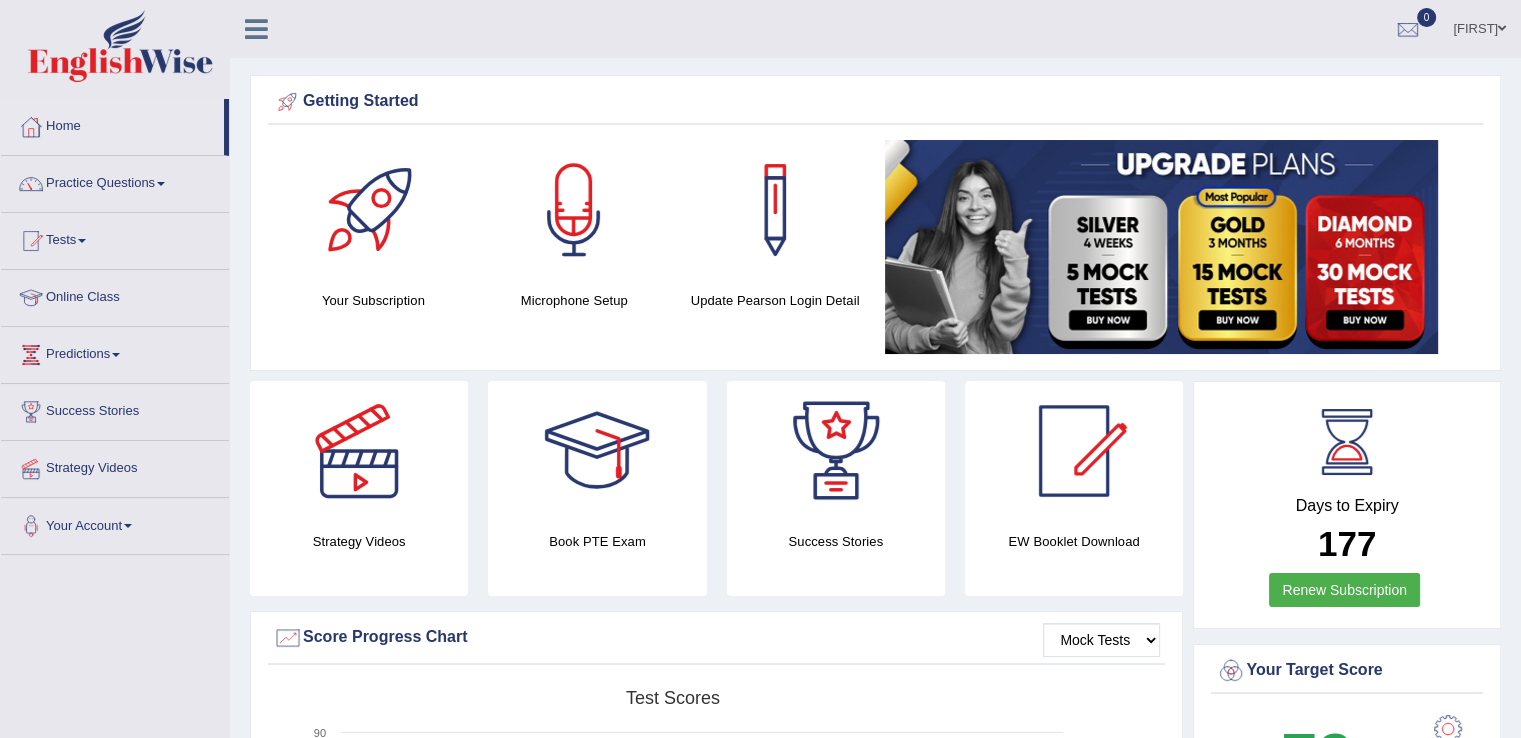click on "Online Class" at bounding box center (115, 295) 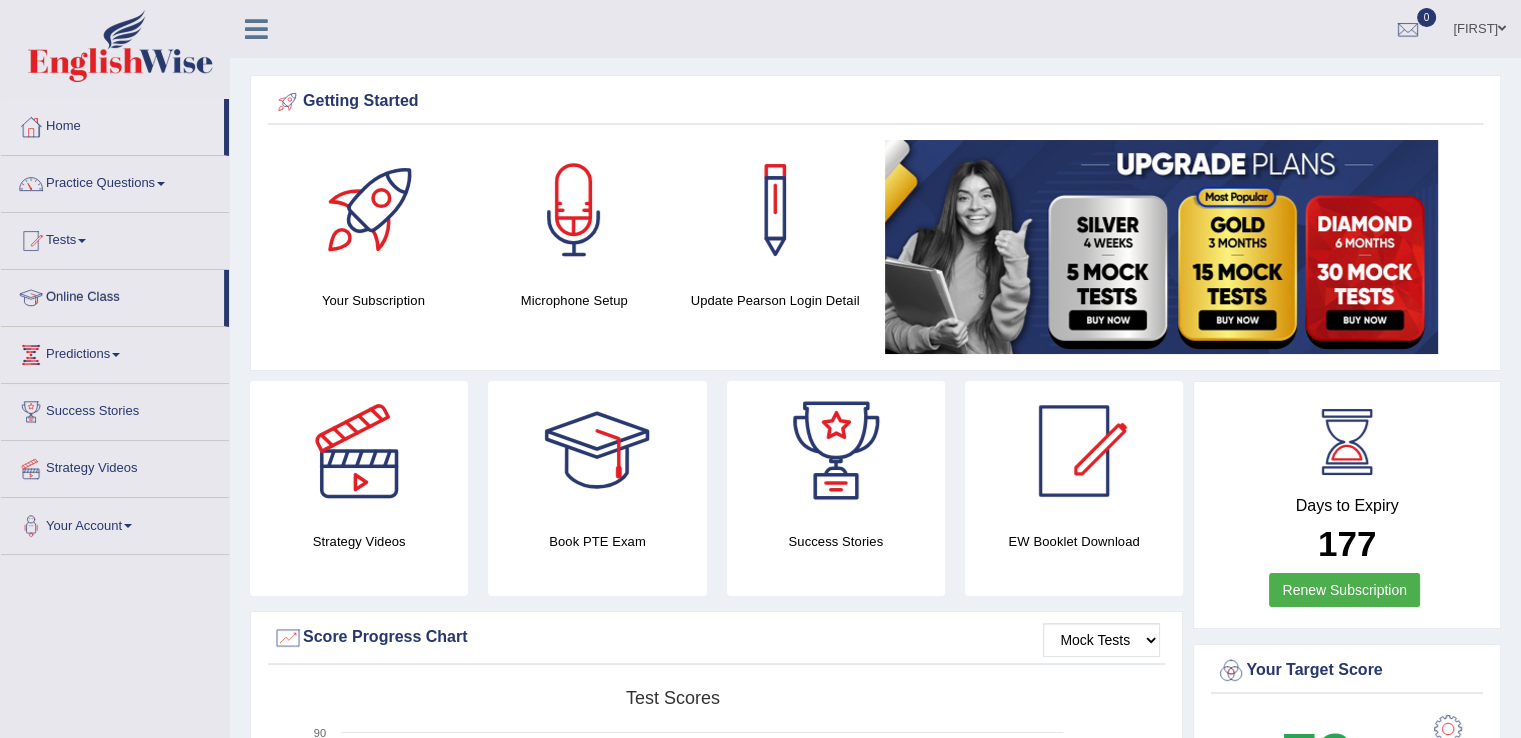 click on "Online Class" at bounding box center [112, 295] 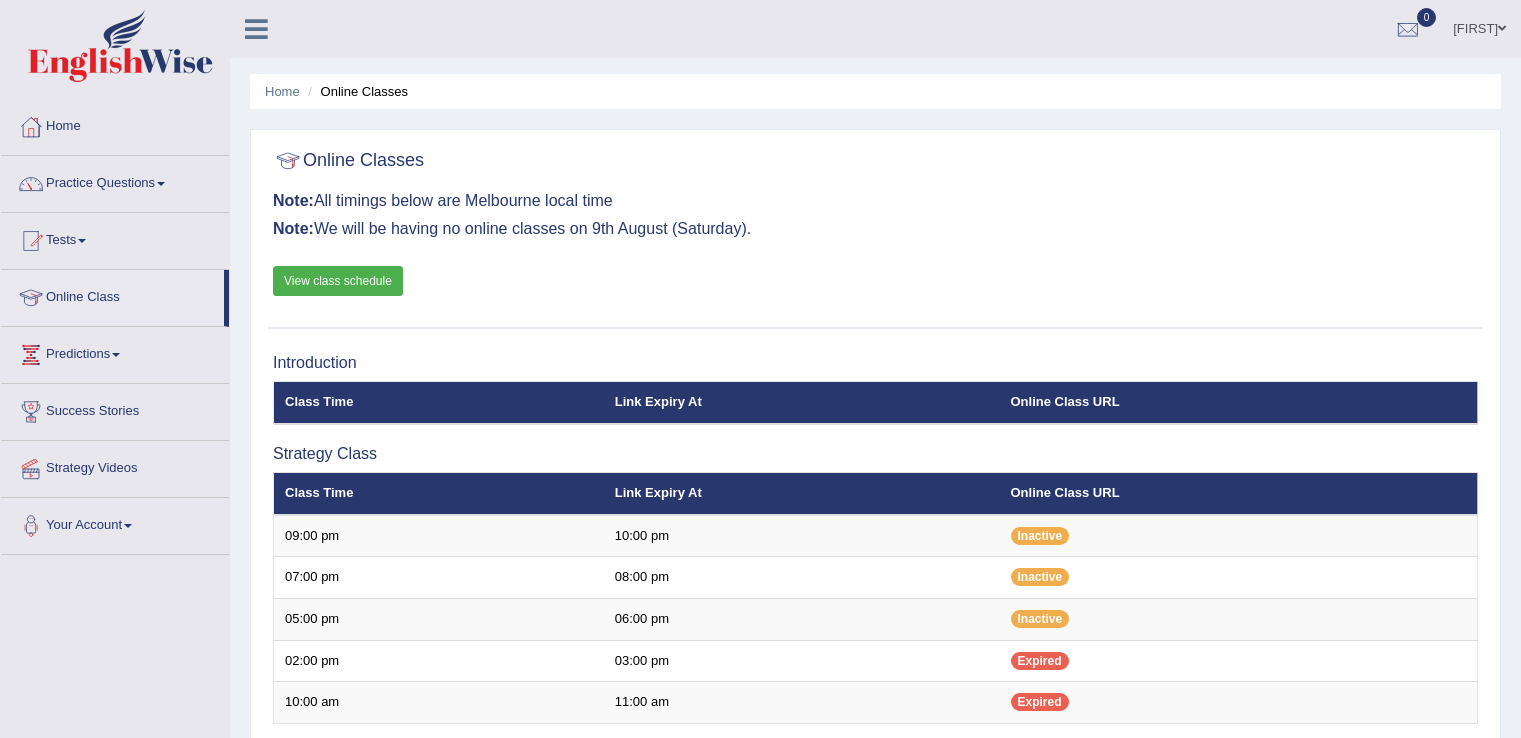 scroll, scrollTop: 0, scrollLeft: 0, axis: both 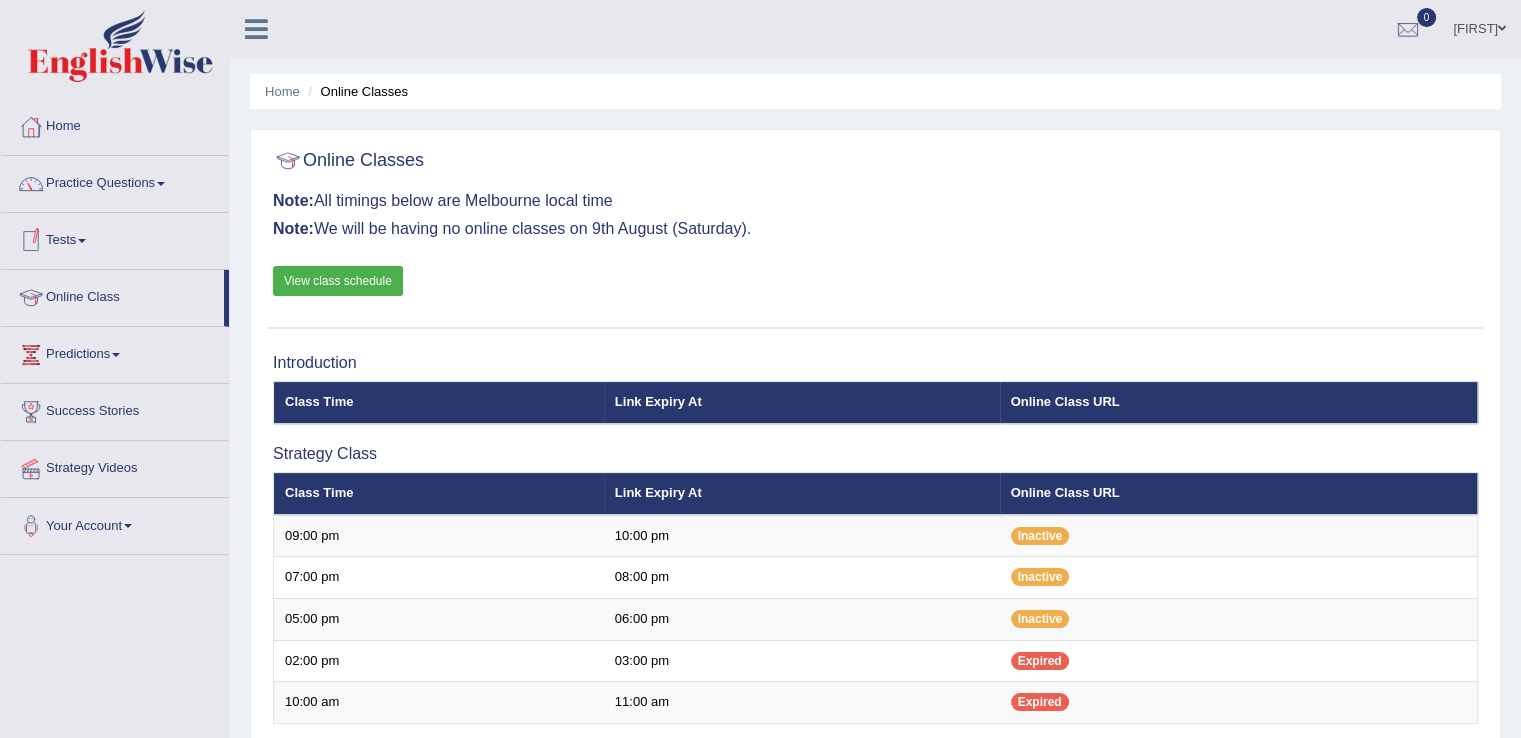 click on "View class schedule" at bounding box center [338, 281] 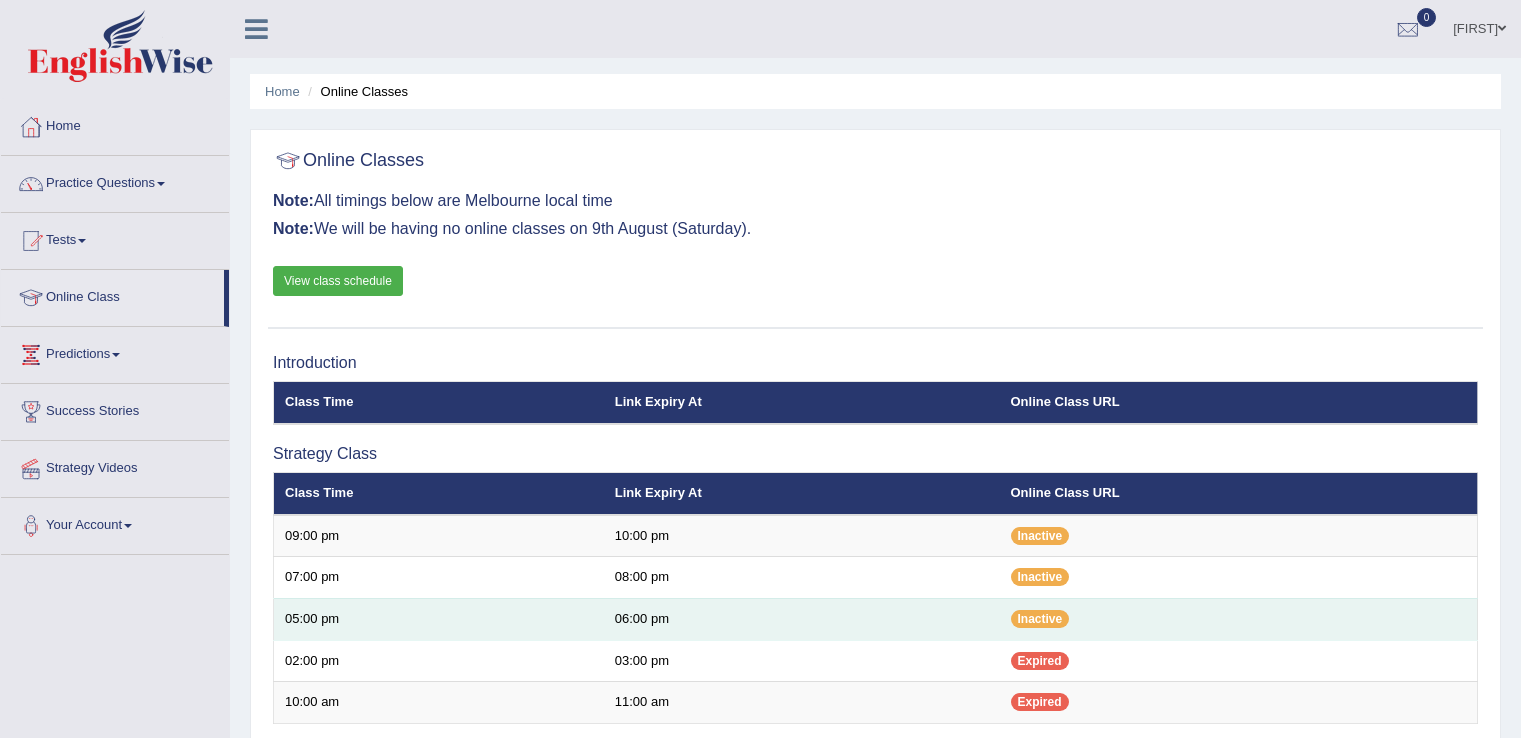 scroll, scrollTop: 0, scrollLeft: 0, axis: both 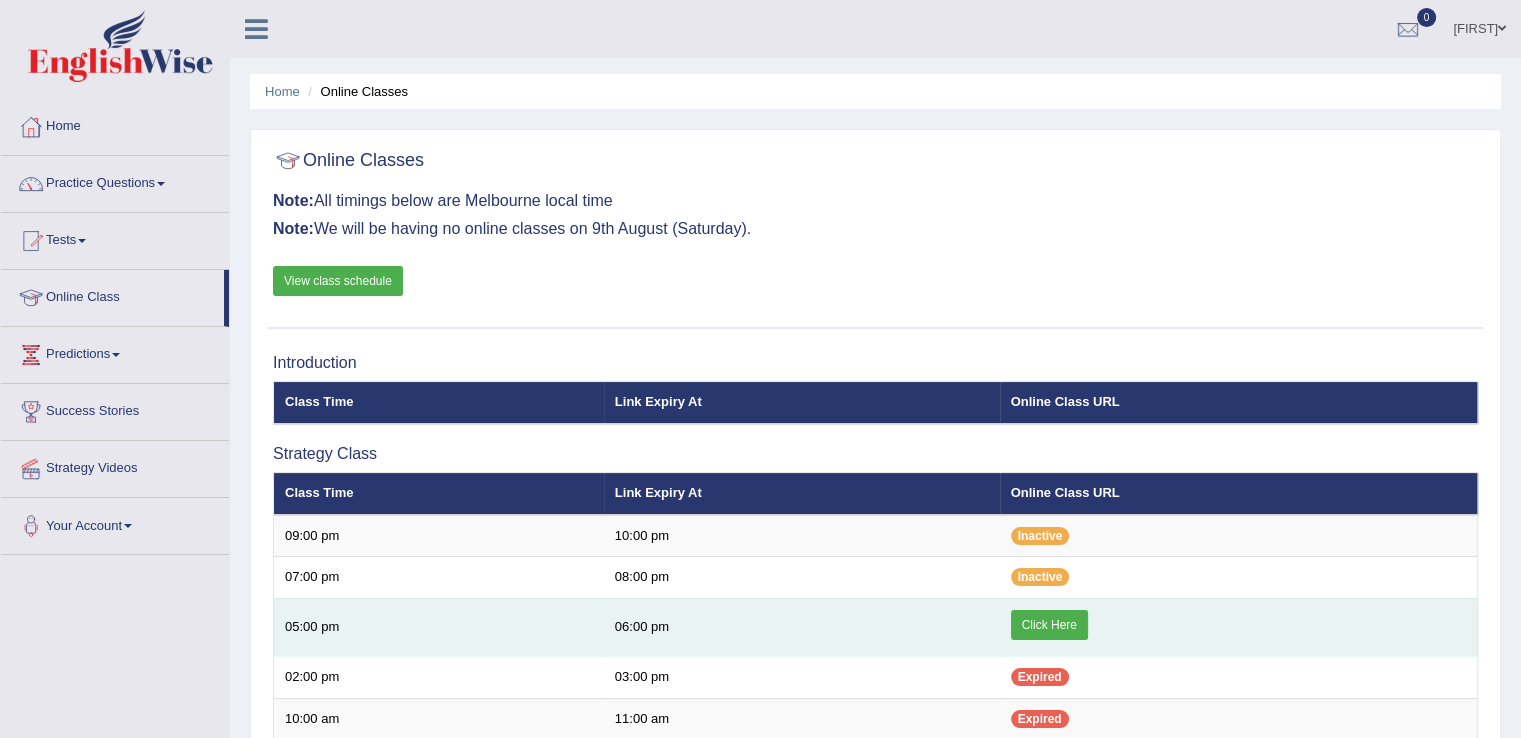 click on "Click Here" at bounding box center [1049, 625] 